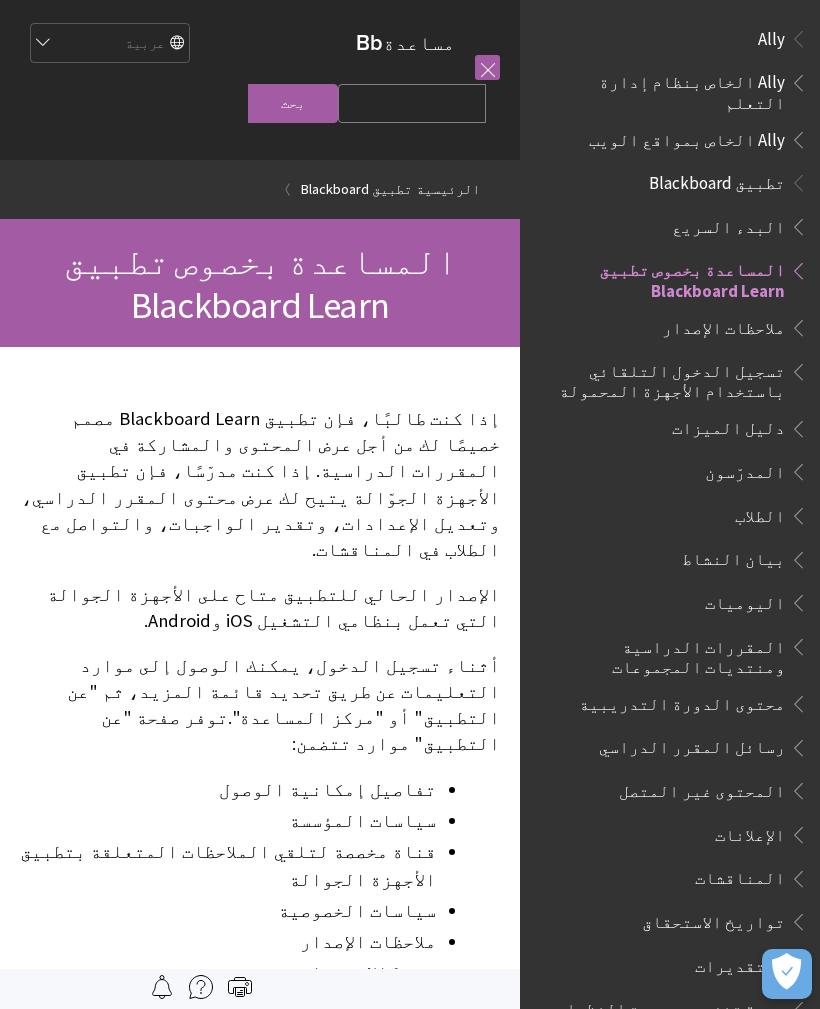 scroll, scrollTop: 0, scrollLeft: 0, axis: both 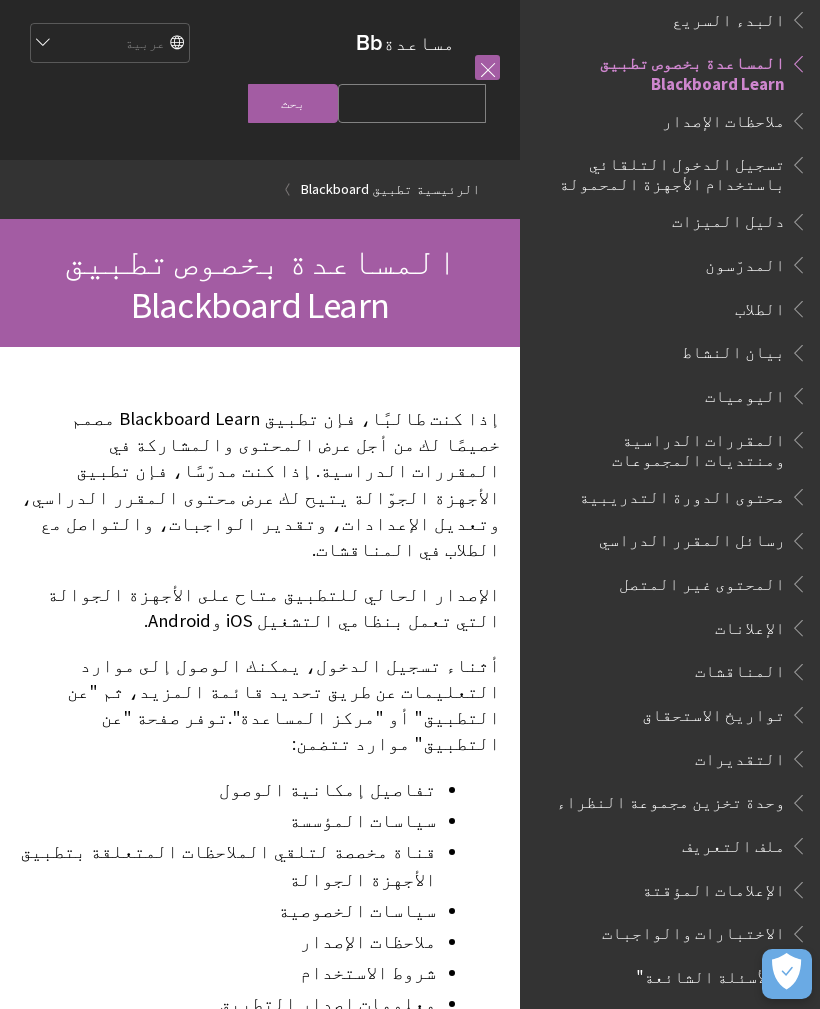 click on "Search Query" at bounding box center [412, 103] 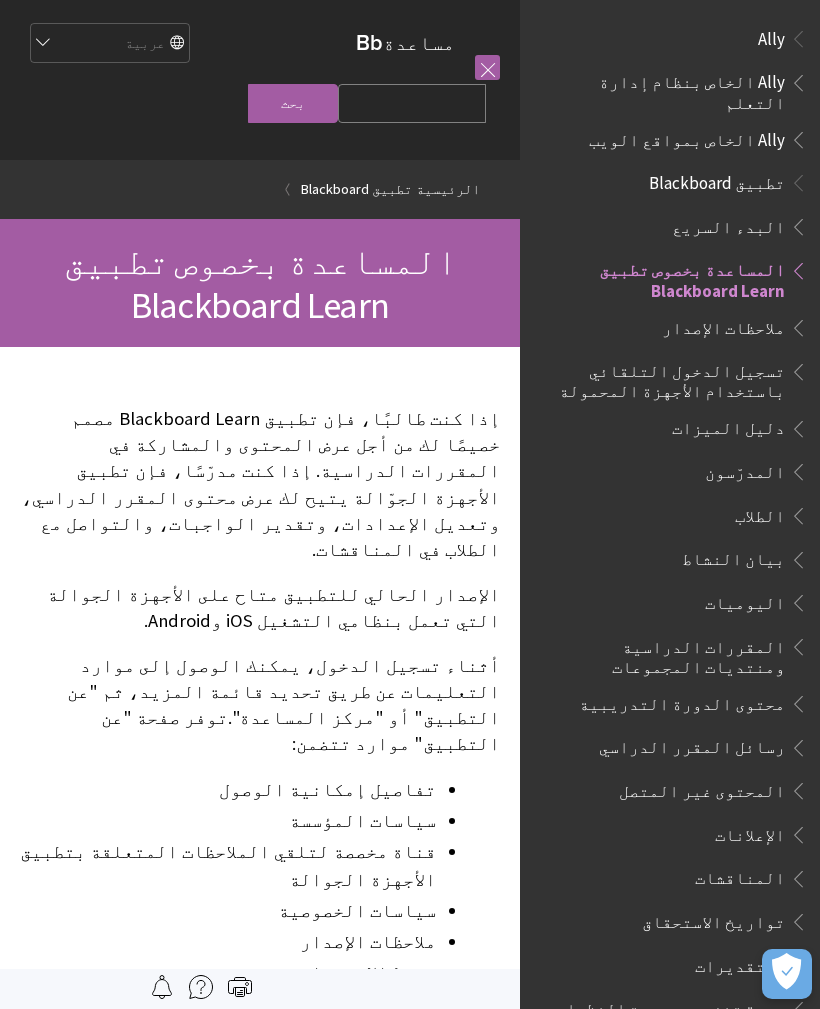 scroll, scrollTop: 0, scrollLeft: 0, axis: both 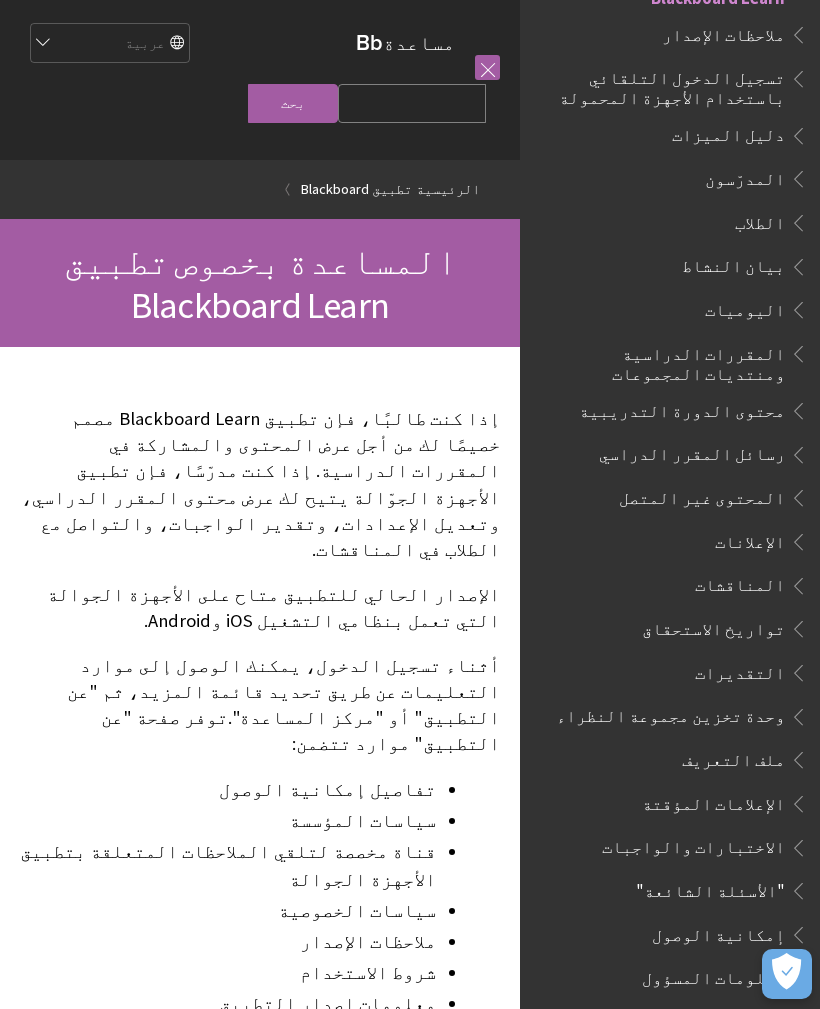 click at bounding box center (795, 349) 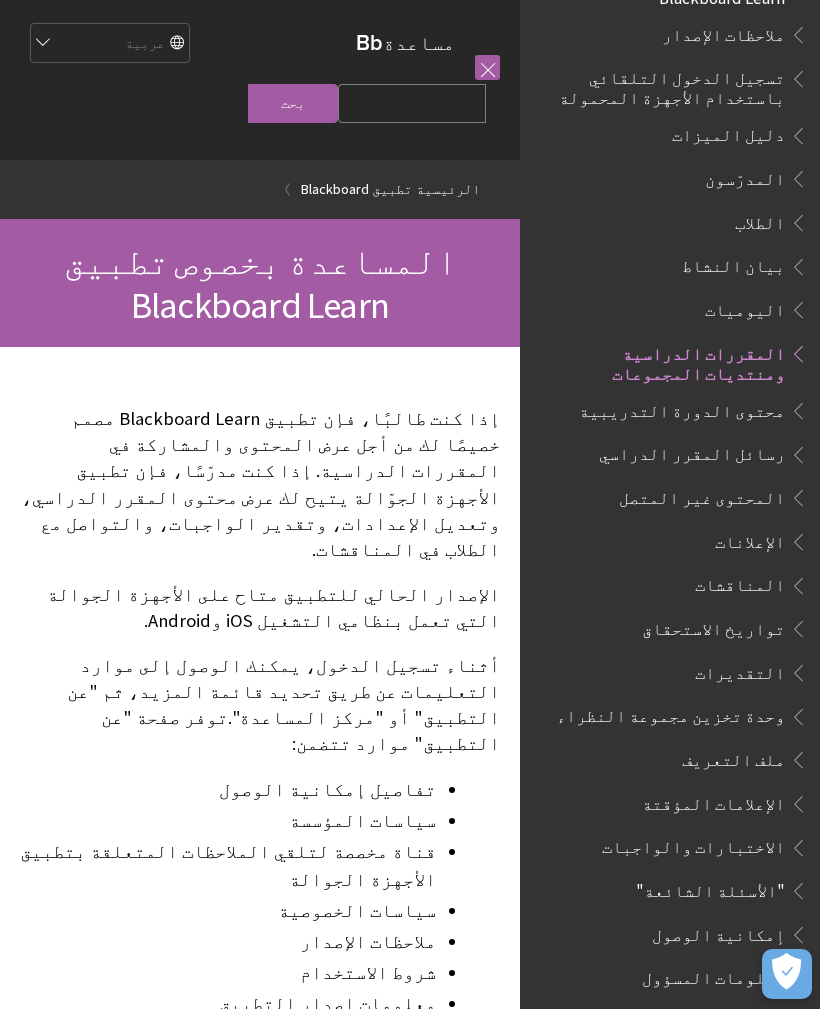 click on "المقررات الدراسية ومنتديات المجموعات" at bounding box center (664, 360) 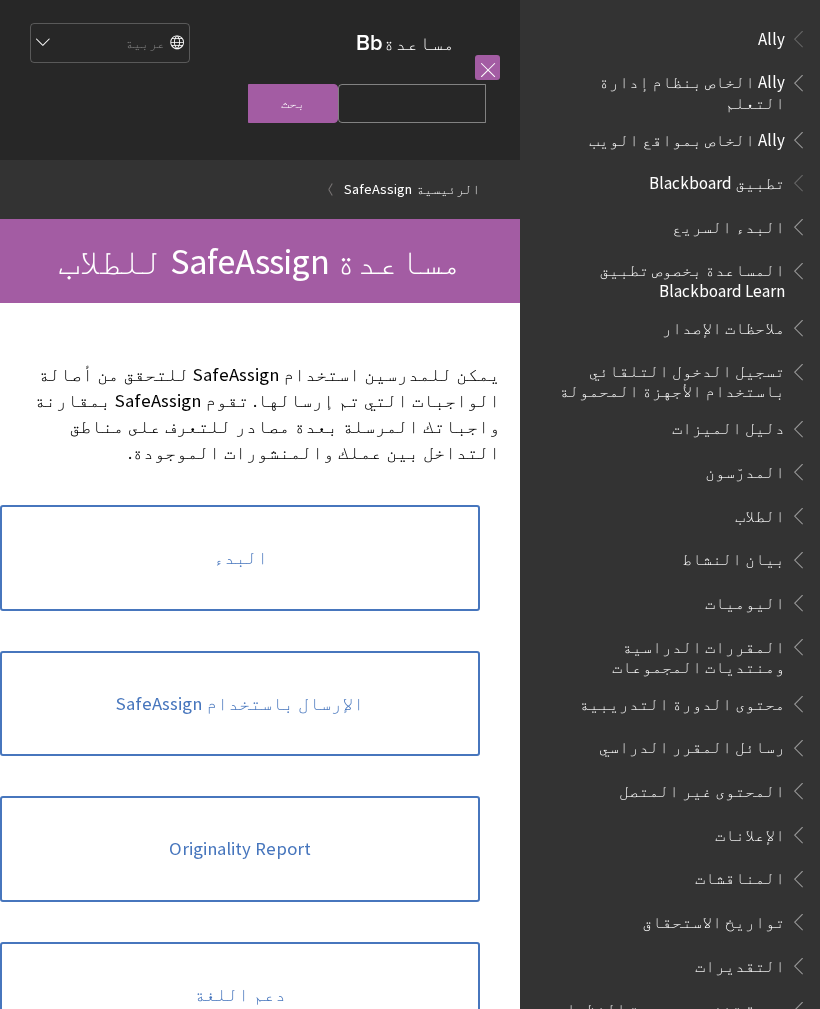 scroll, scrollTop: 0, scrollLeft: 0, axis: both 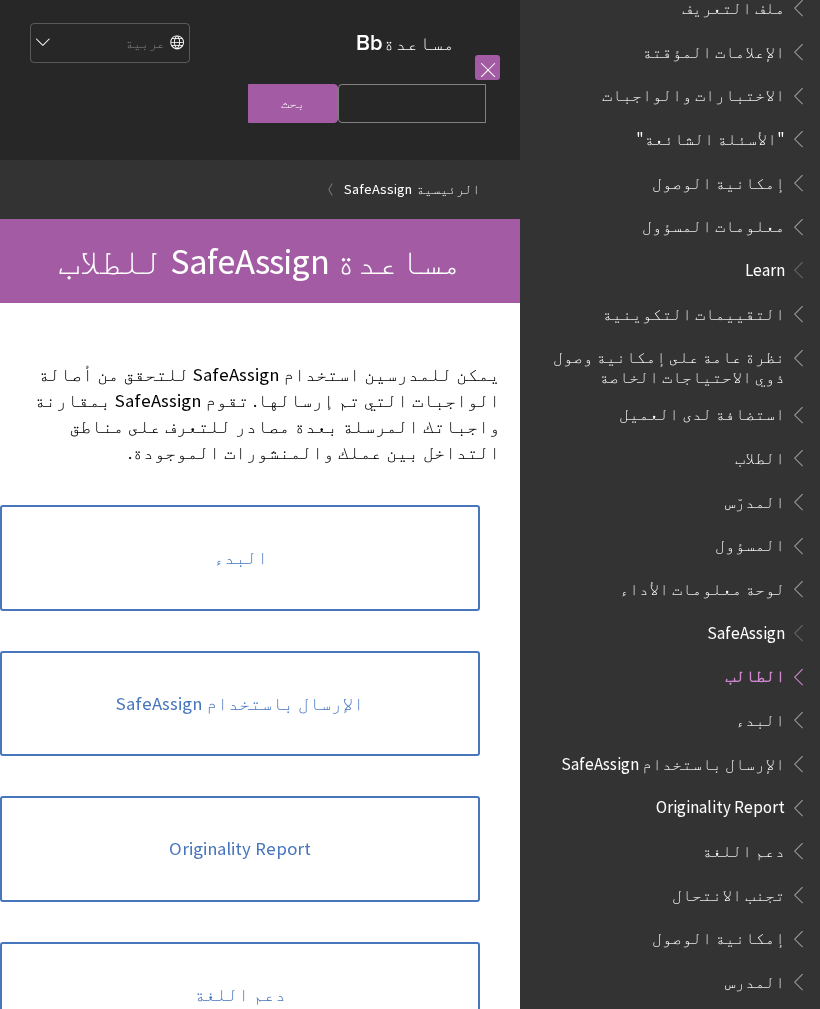 click on "البدء" at bounding box center (240, 558) 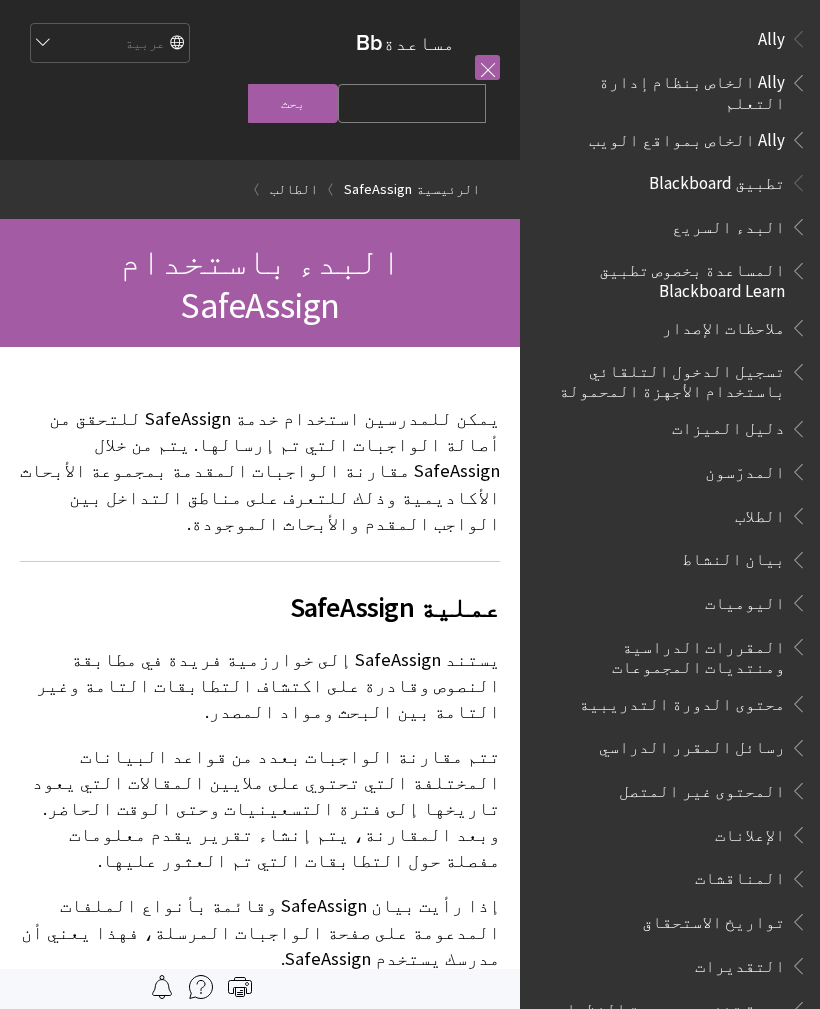 scroll, scrollTop: 0, scrollLeft: 0, axis: both 